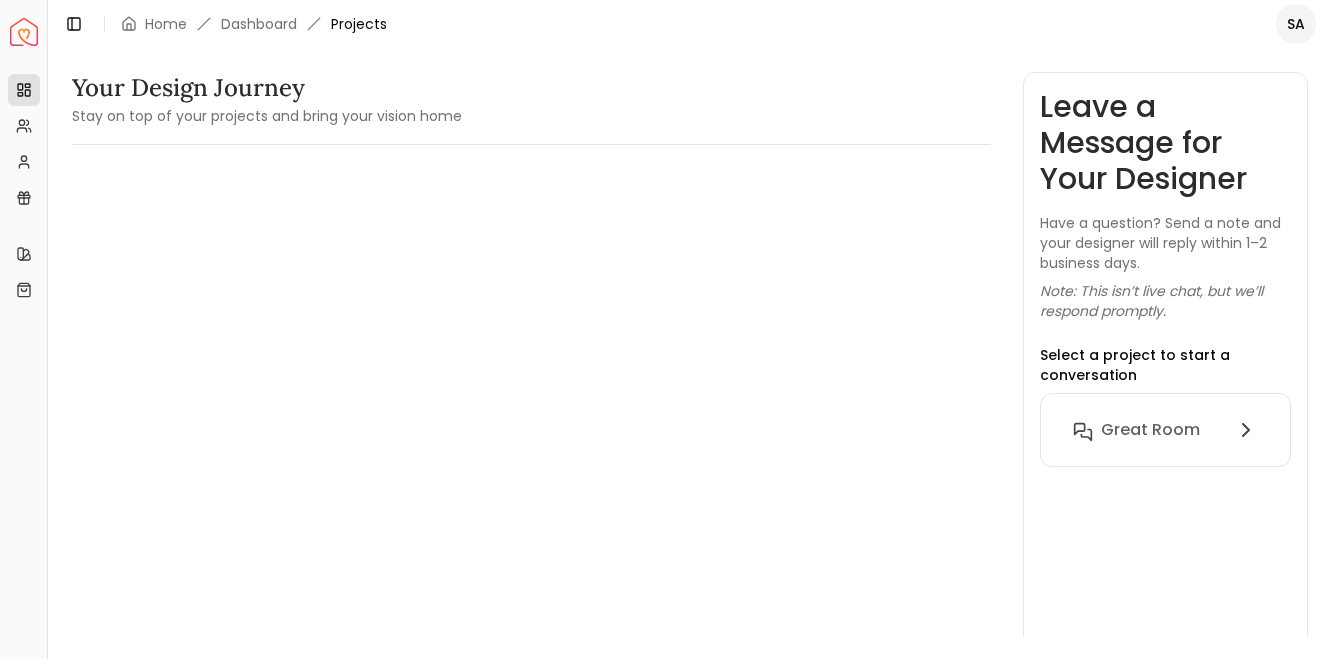 scroll, scrollTop: 0, scrollLeft: 0, axis: both 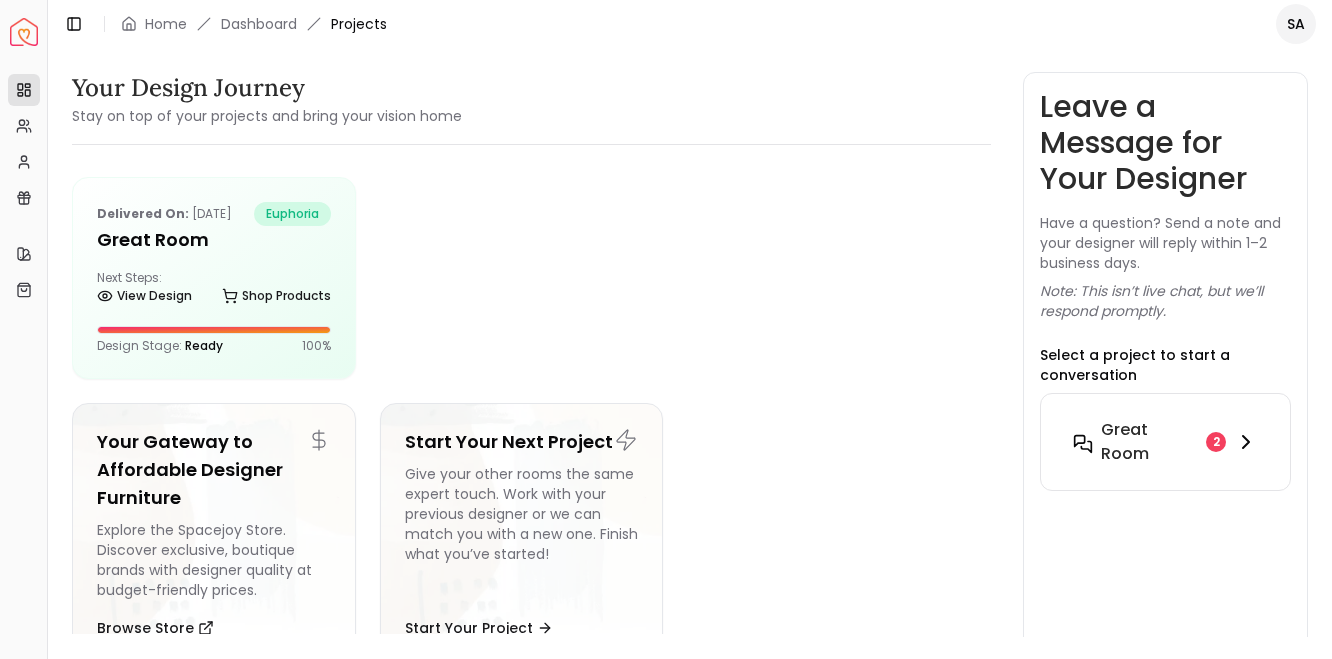 click on "Great Room" at bounding box center [1149, 442] 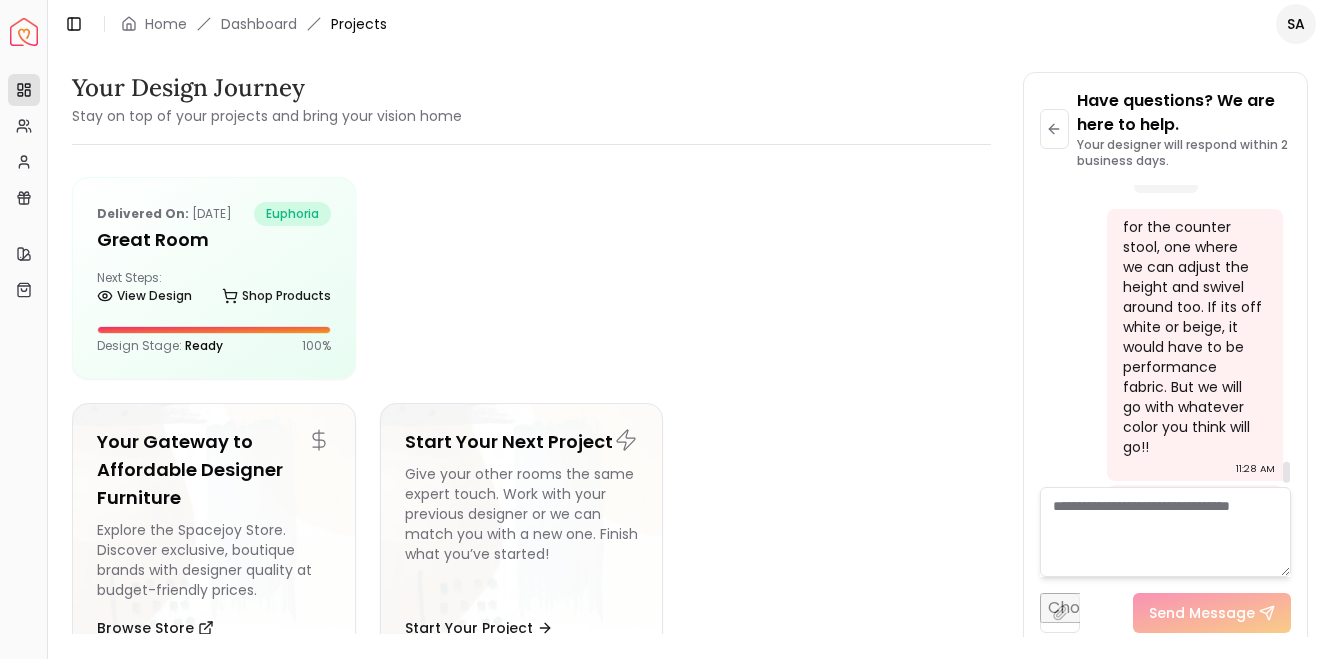 scroll, scrollTop: 3974, scrollLeft: 0, axis: vertical 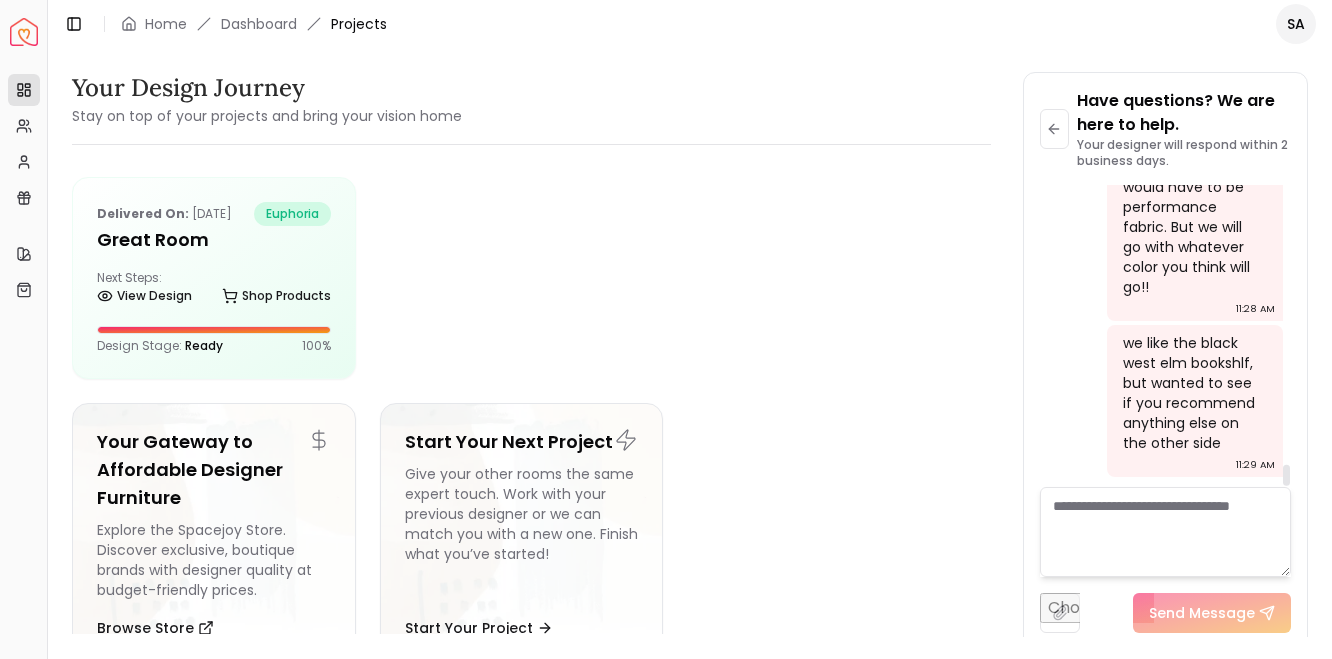 drag, startPoint x: 1287, startPoint y: 476, endPoint x: 1300, endPoint y: 508, distance: 34.539833 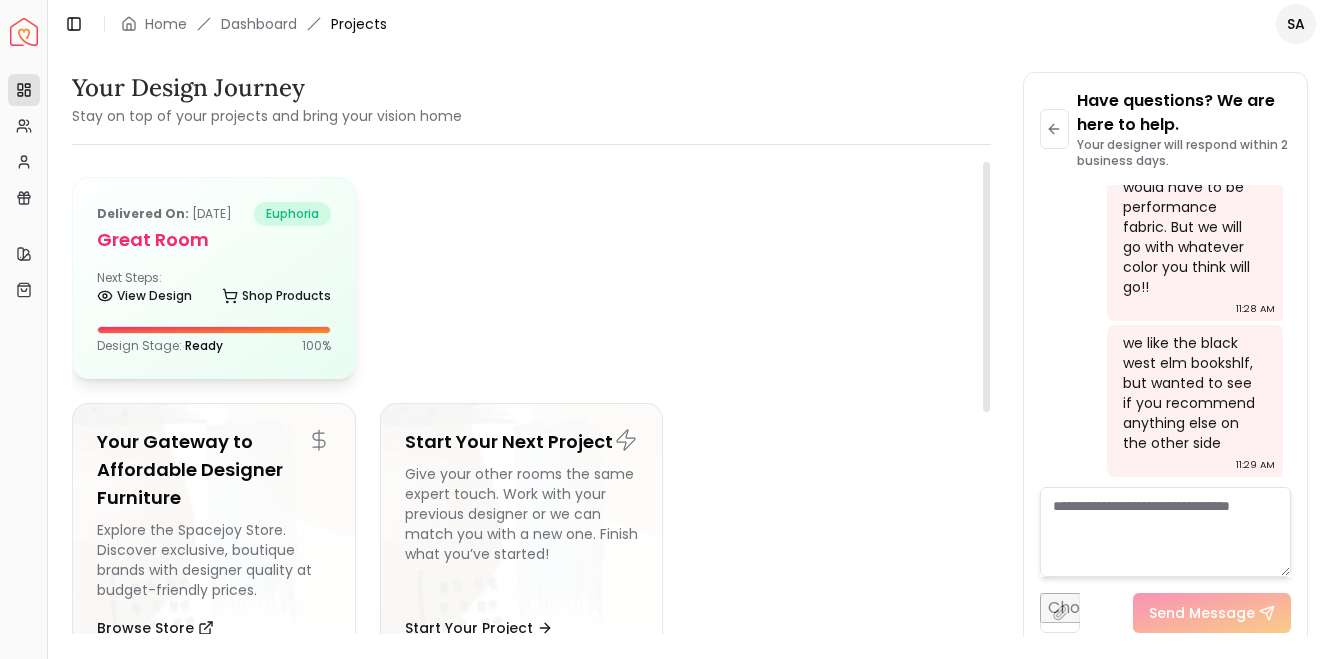 click on "Great Room" at bounding box center [214, 240] 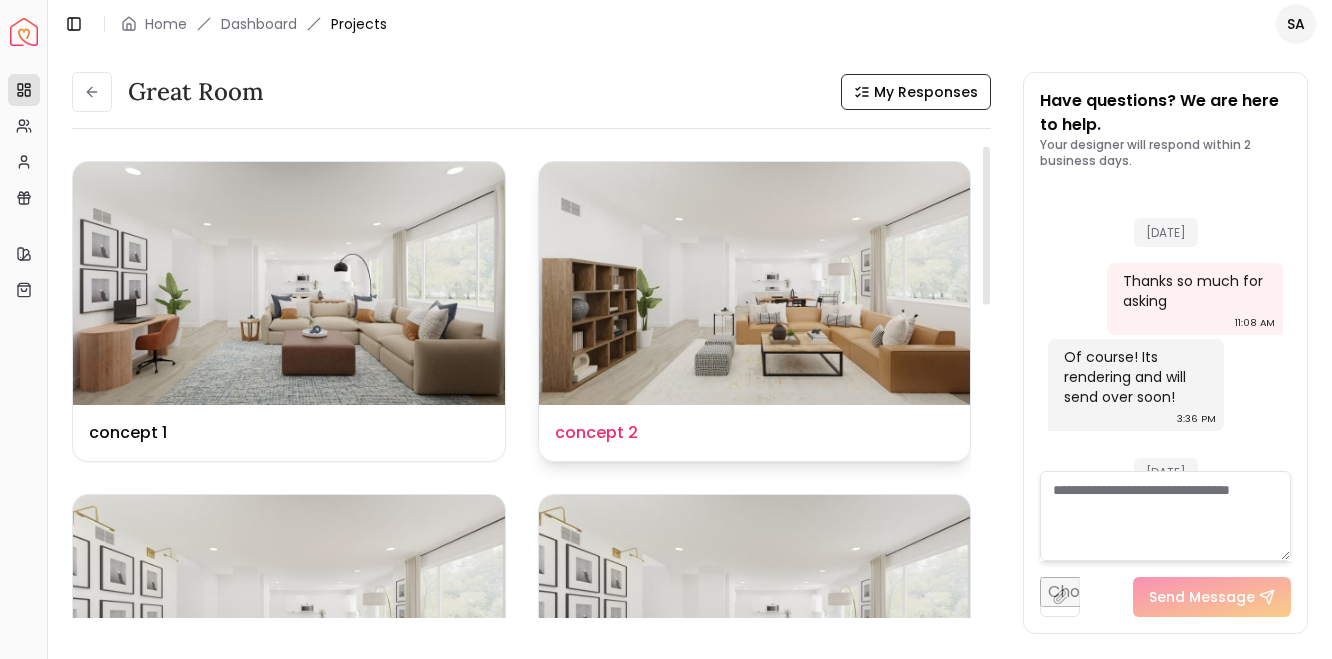 scroll, scrollTop: 3990, scrollLeft: 0, axis: vertical 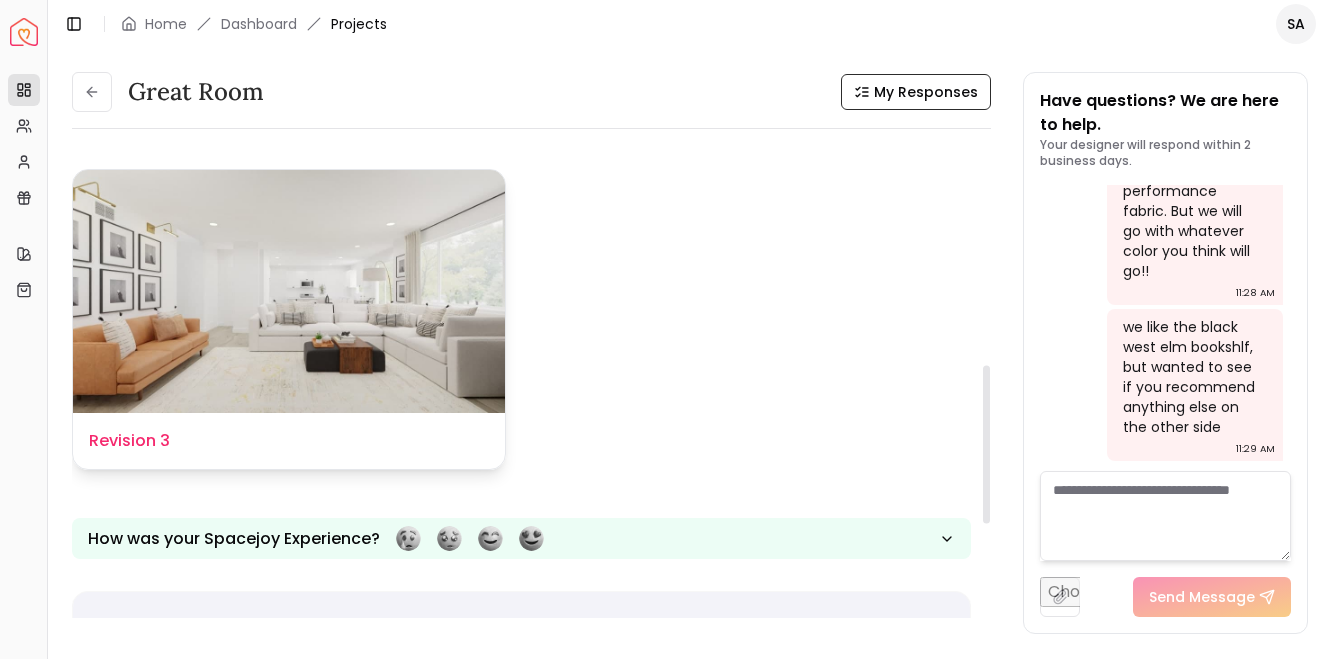 click at bounding box center (289, 291) 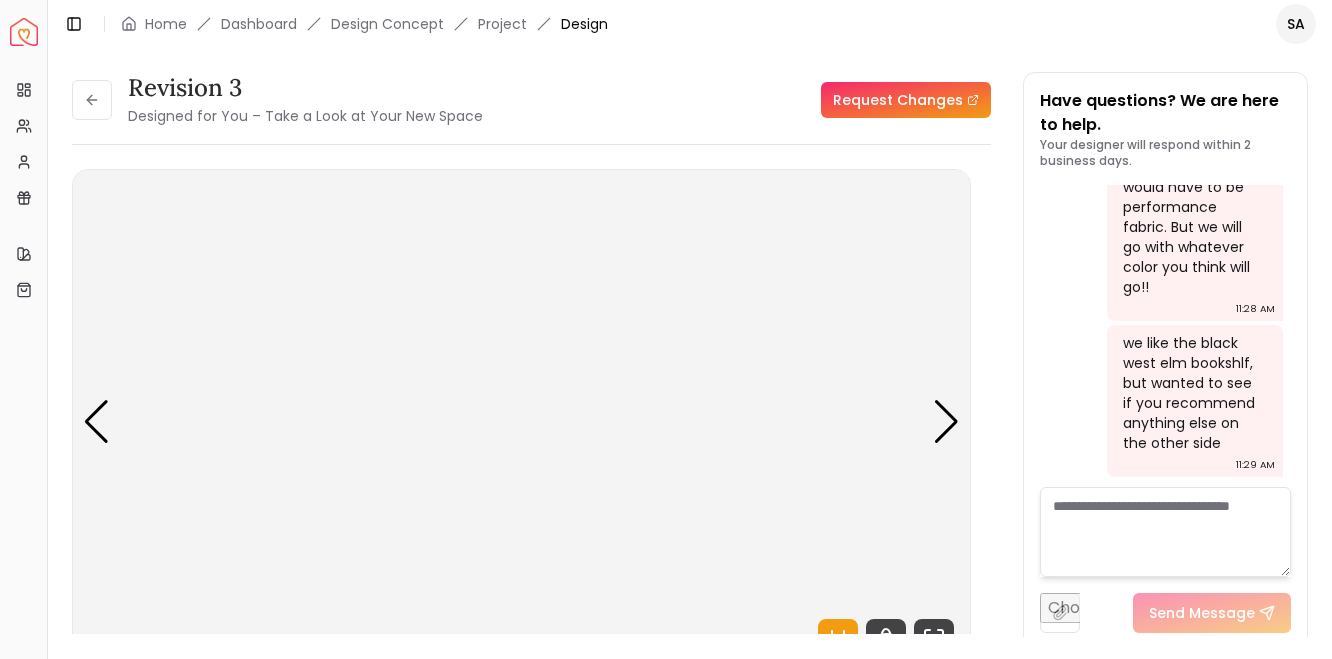 scroll, scrollTop: 3974, scrollLeft: 0, axis: vertical 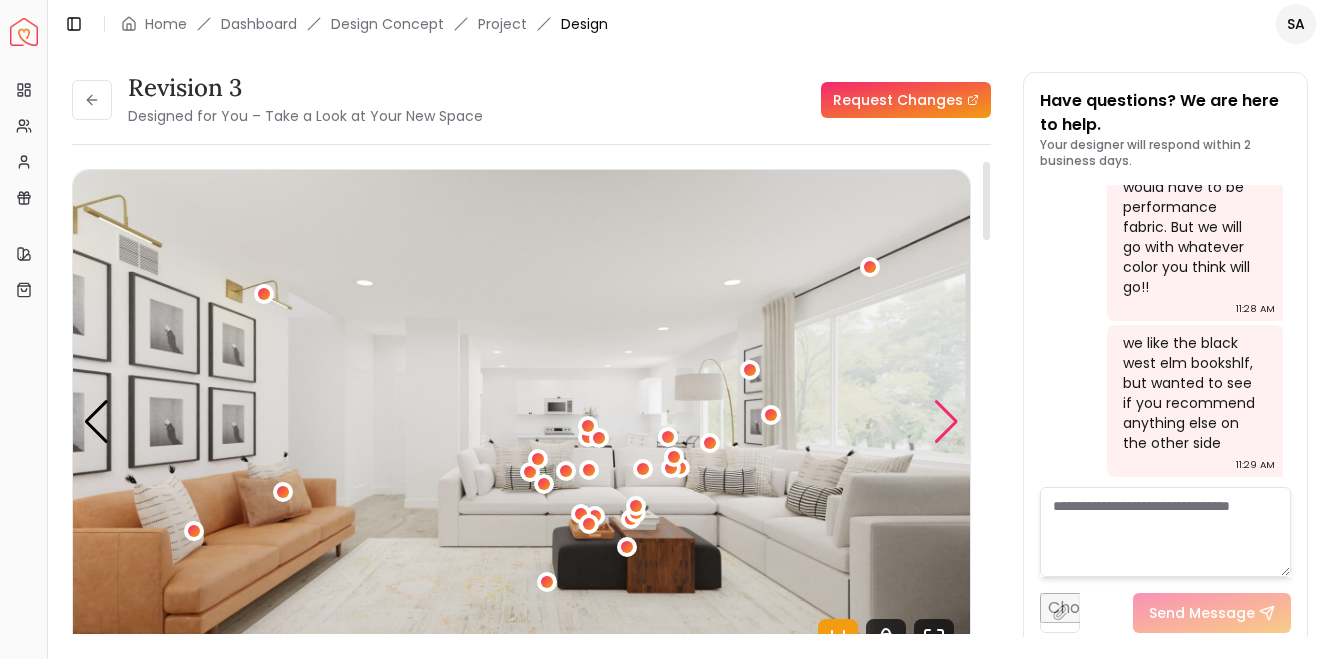 click at bounding box center [946, 422] 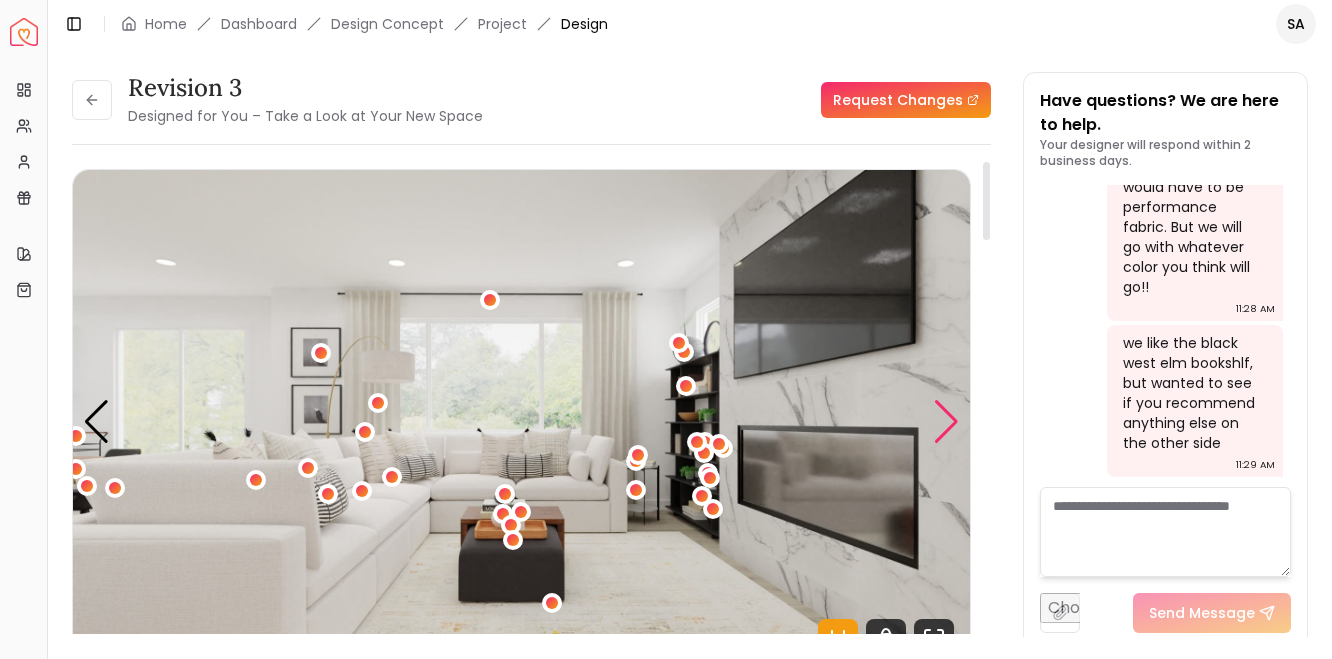 click at bounding box center [946, 422] 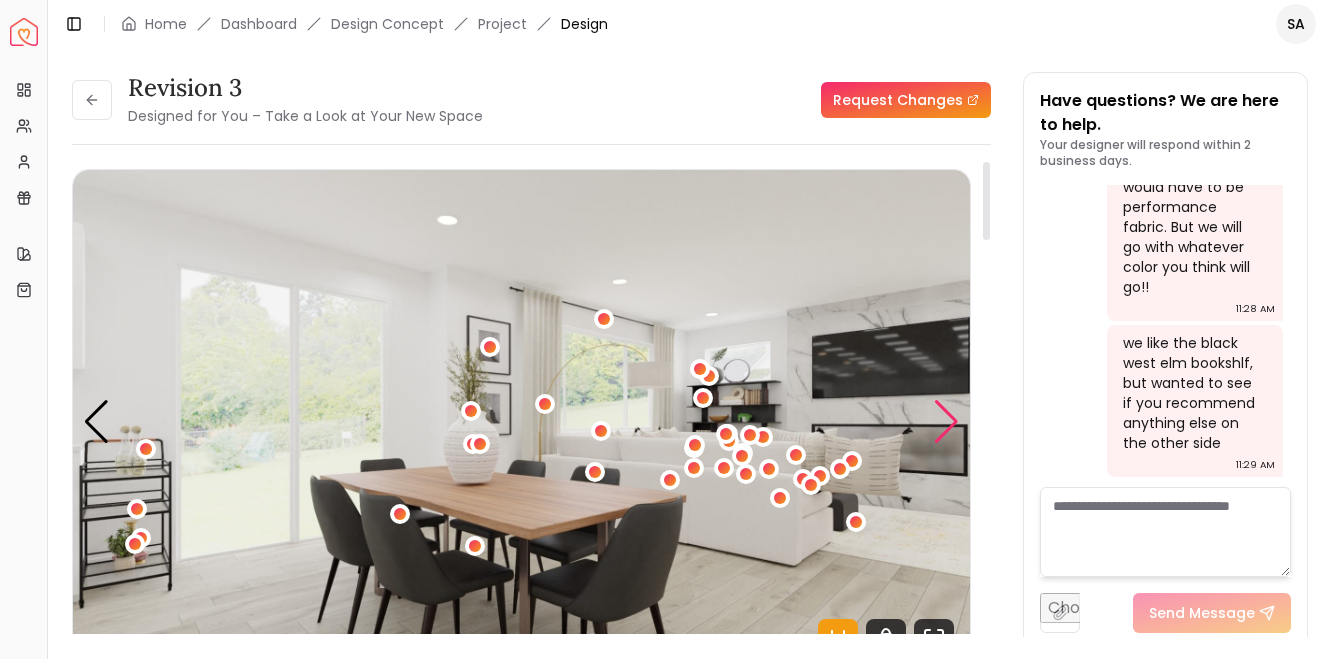 click at bounding box center [946, 422] 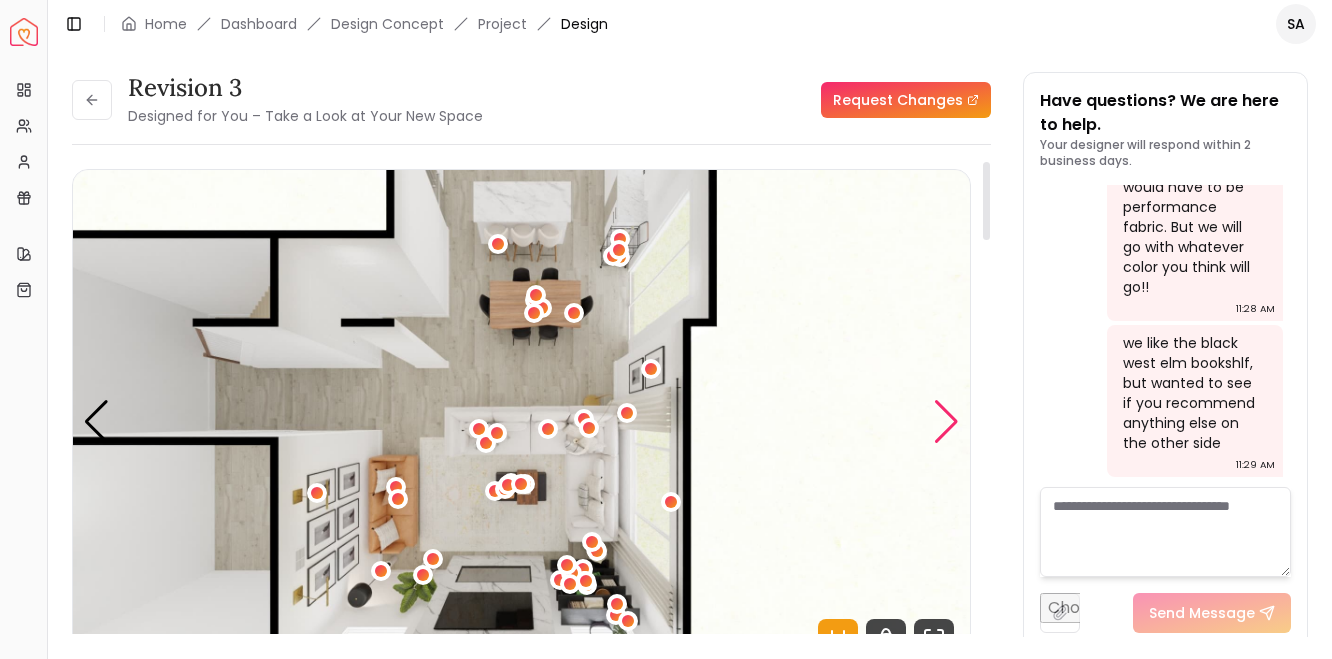 click at bounding box center [946, 422] 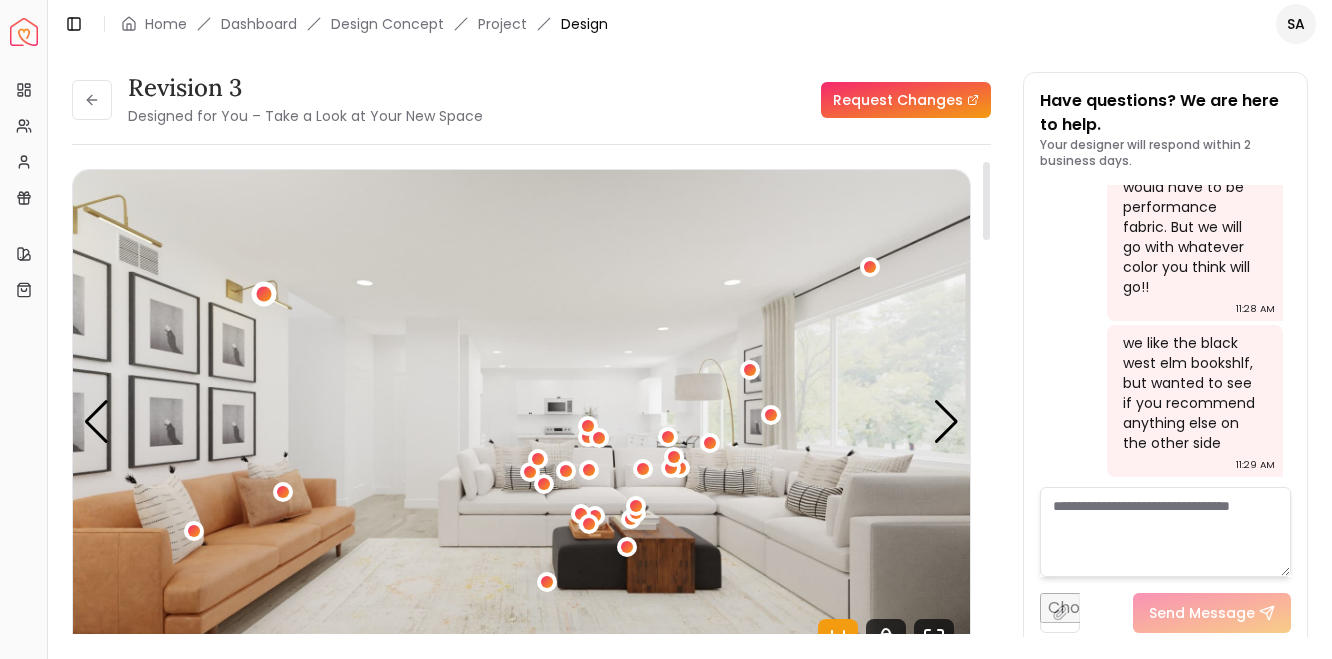 click at bounding box center [264, 294] 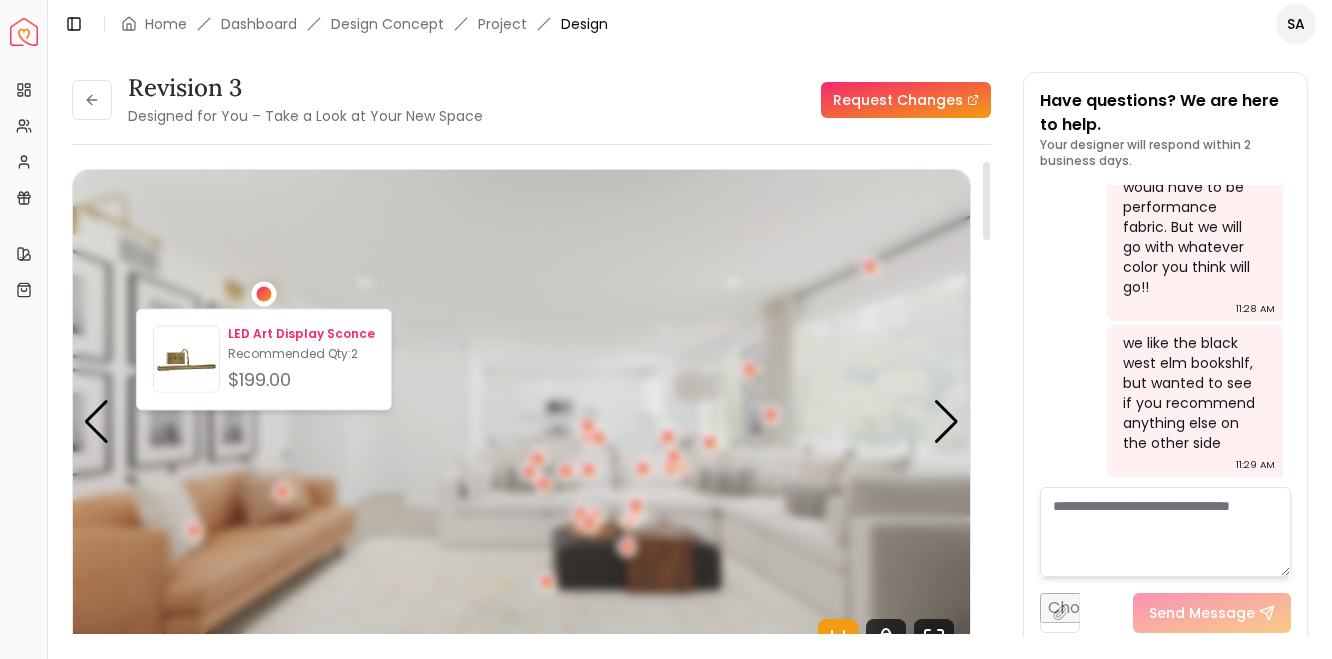 click on "Recommended Qty:  2" at bounding box center [301, 354] 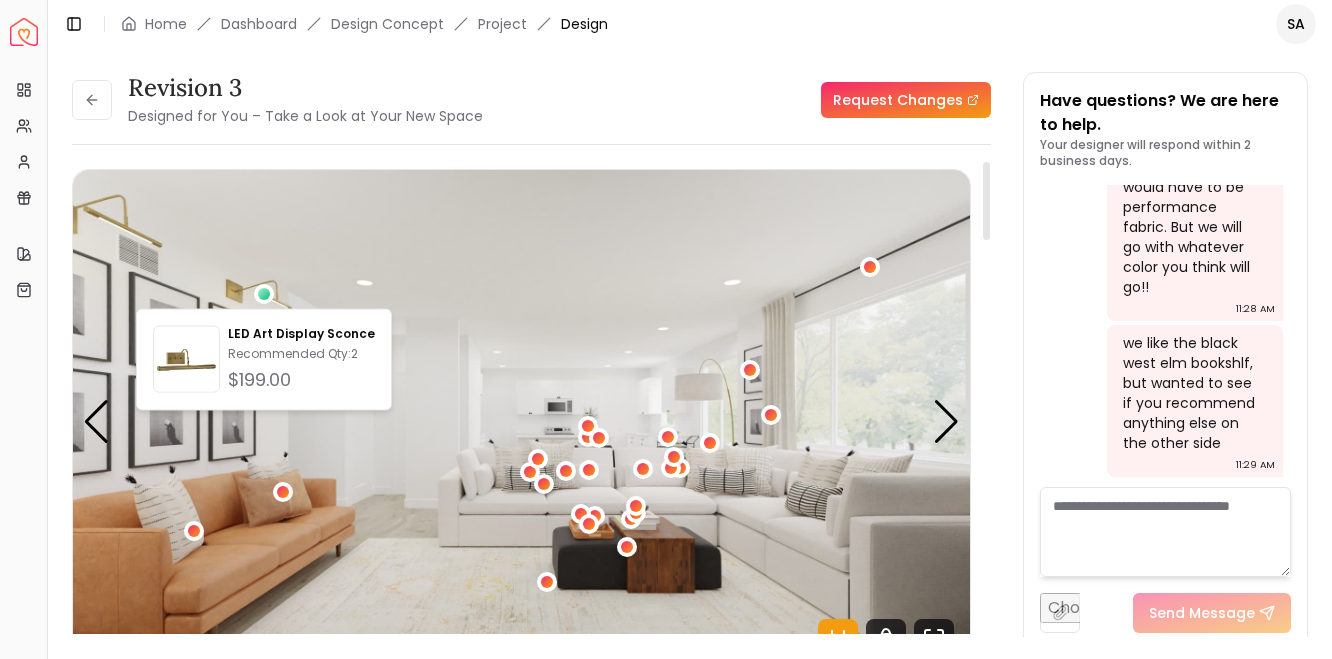 click on "Request Changes" at bounding box center [745, 100] 